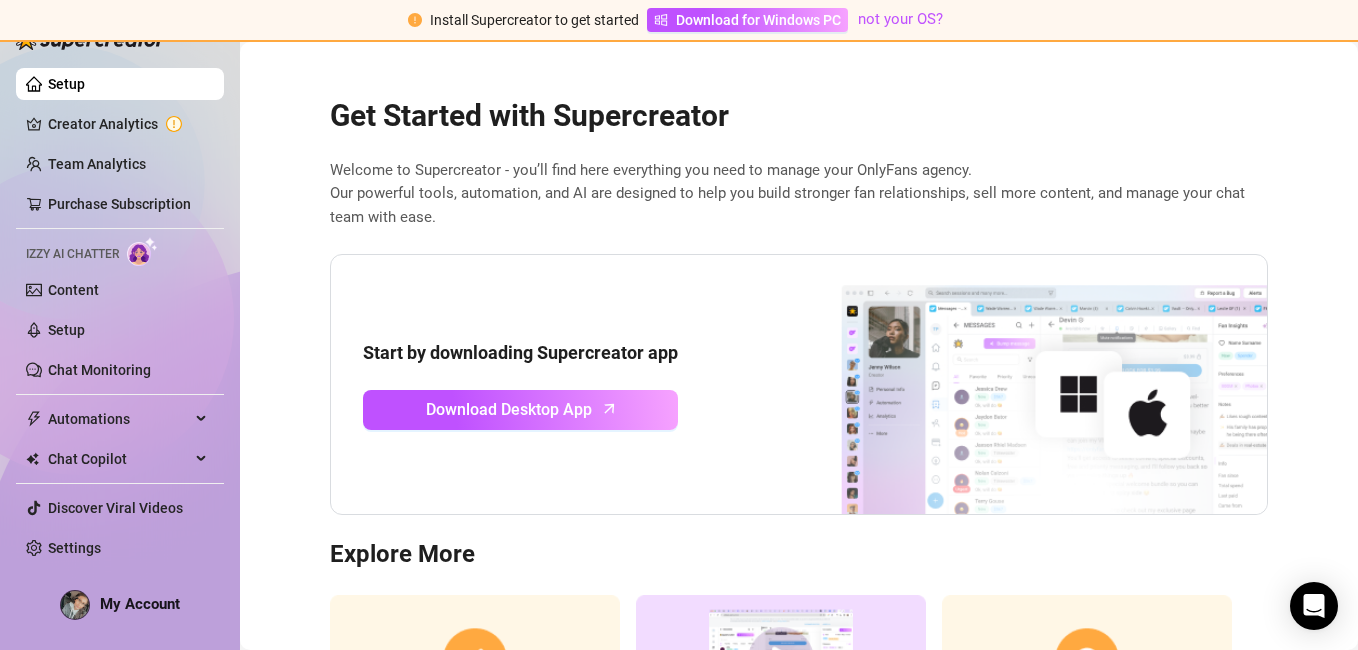 scroll, scrollTop: 0, scrollLeft: 0, axis: both 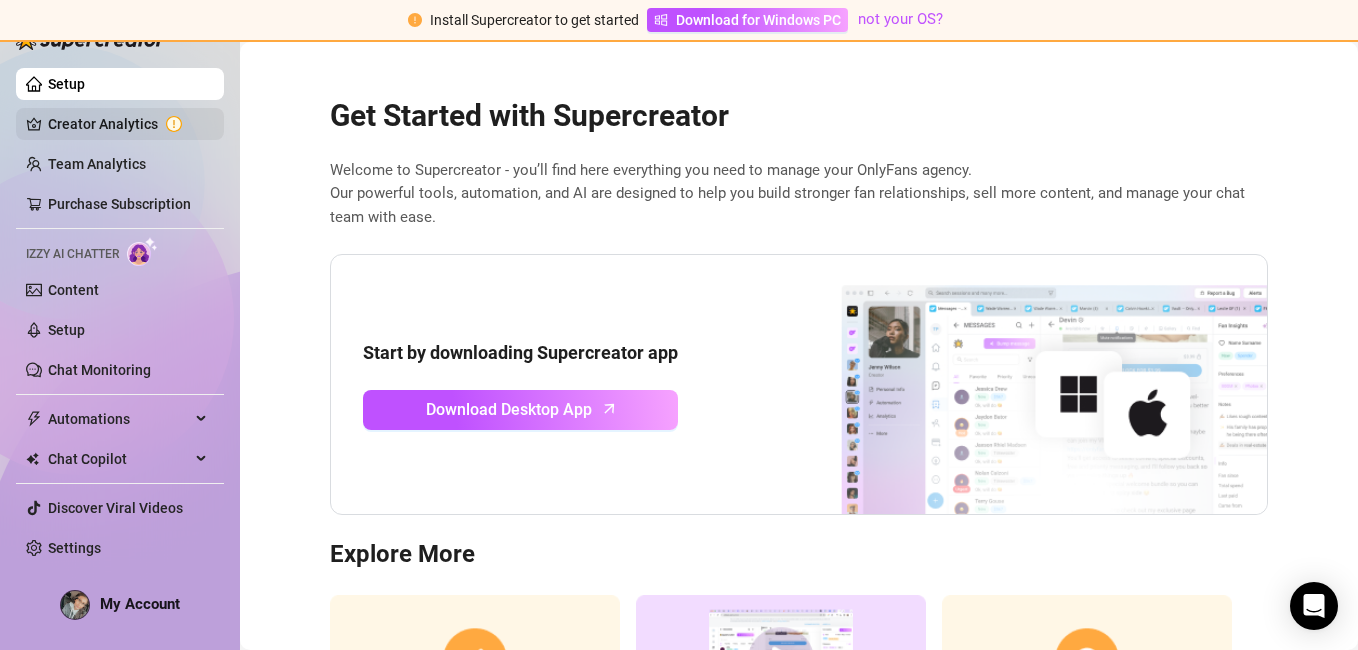 click on "Creator Analytics" at bounding box center [128, 124] 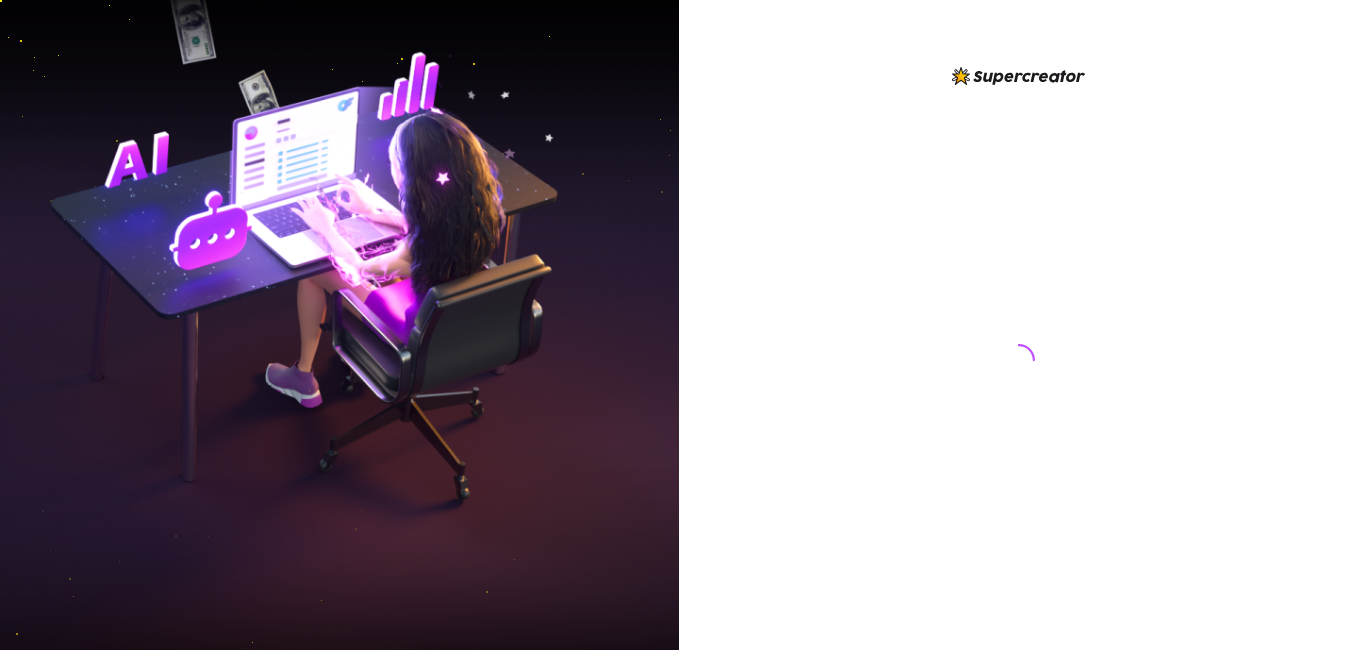 scroll, scrollTop: 0, scrollLeft: 0, axis: both 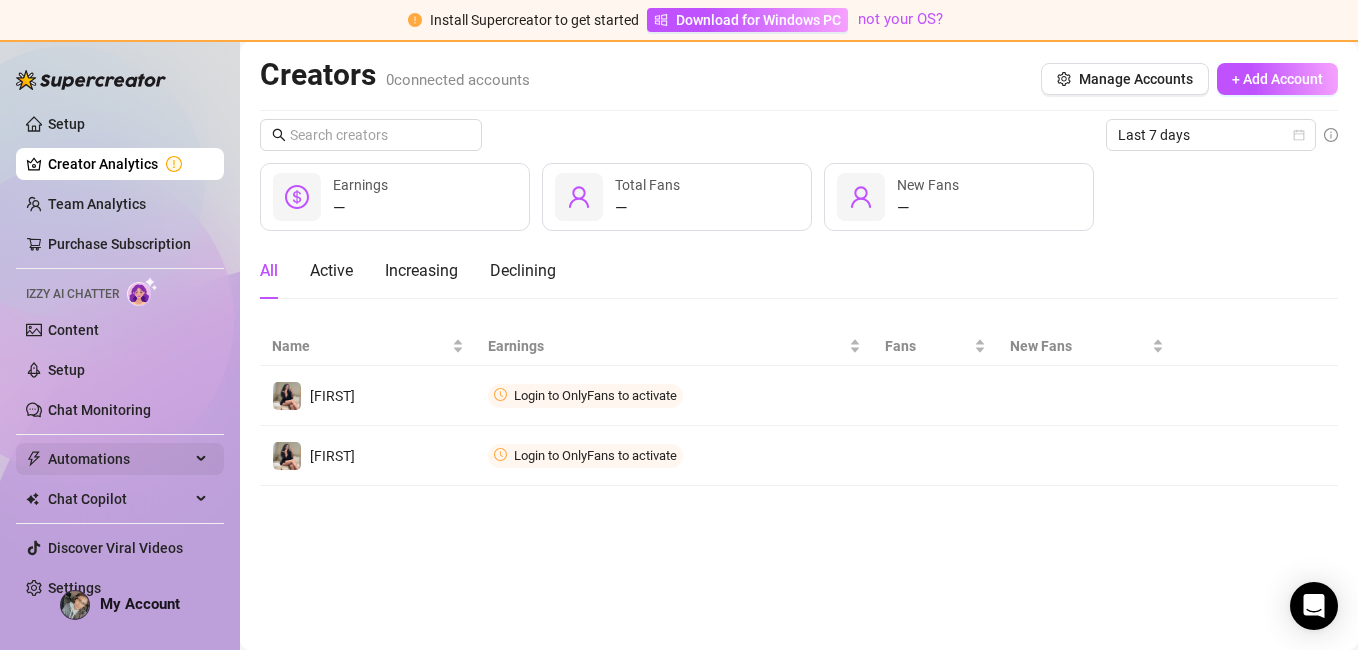 click on "Automations" at bounding box center [119, 459] 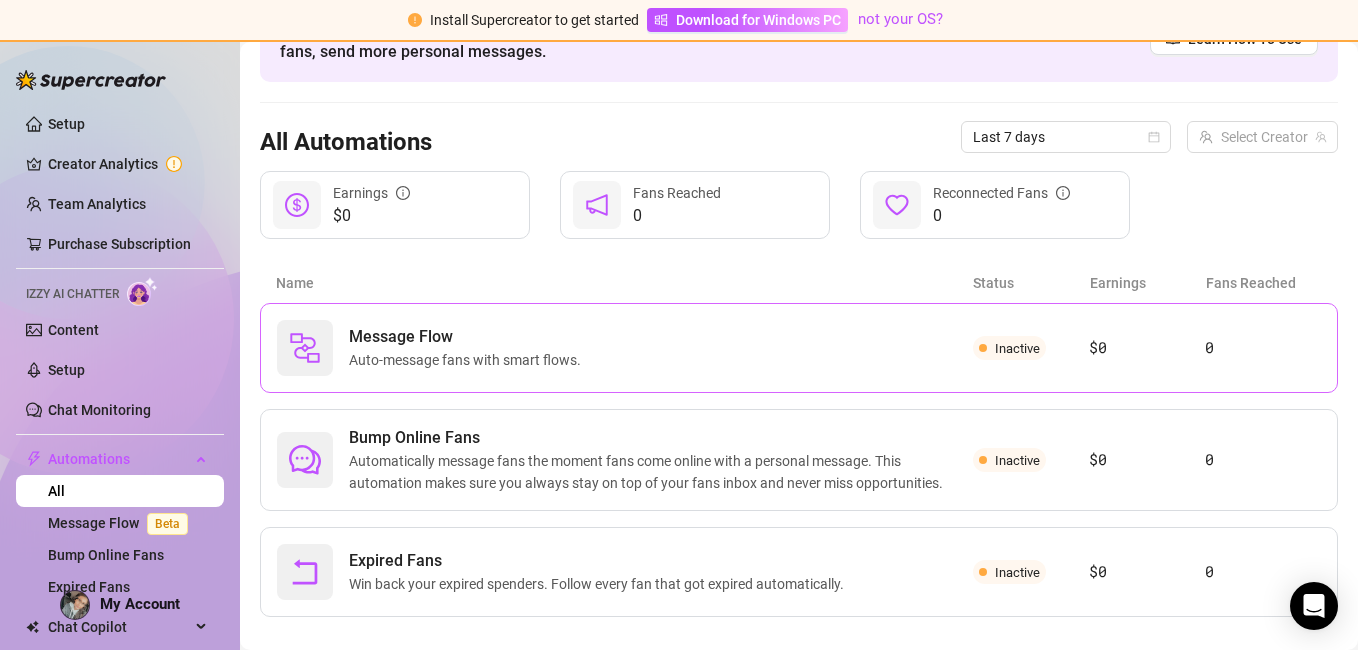 scroll, scrollTop: 157, scrollLeft: 0, axis: vertical 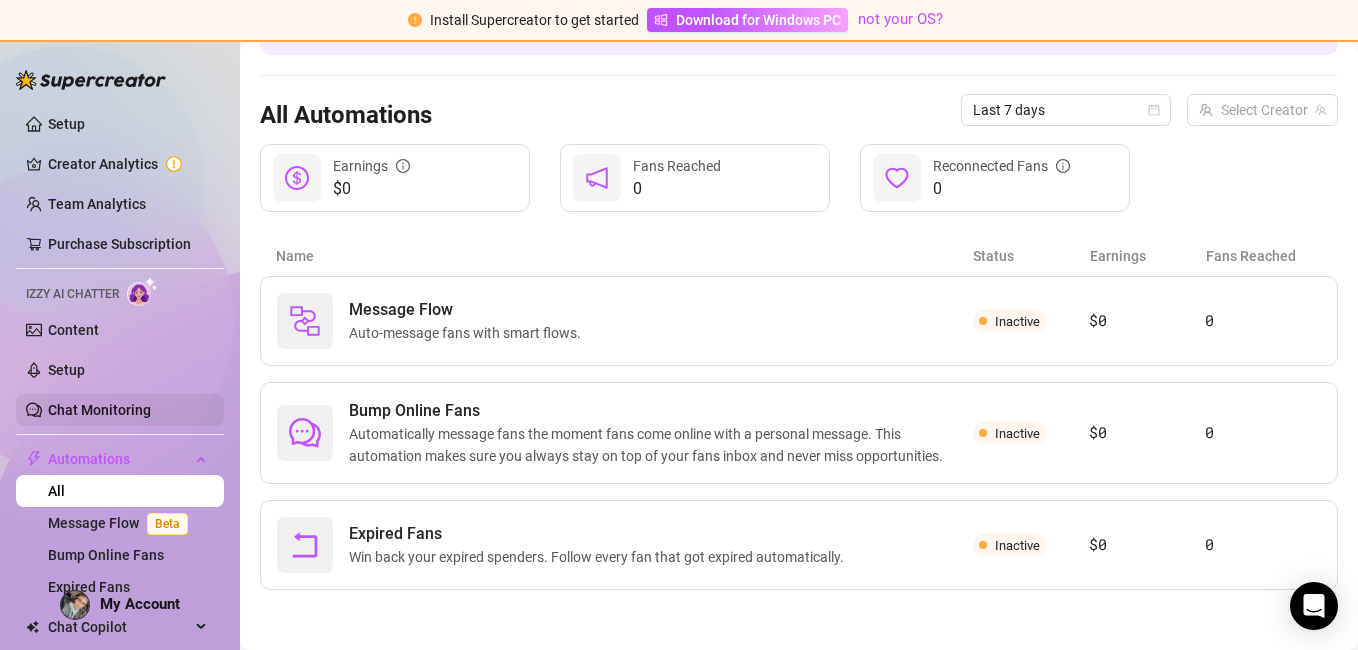 click on "Chat Monitoring" at bounding box center (99, 410) 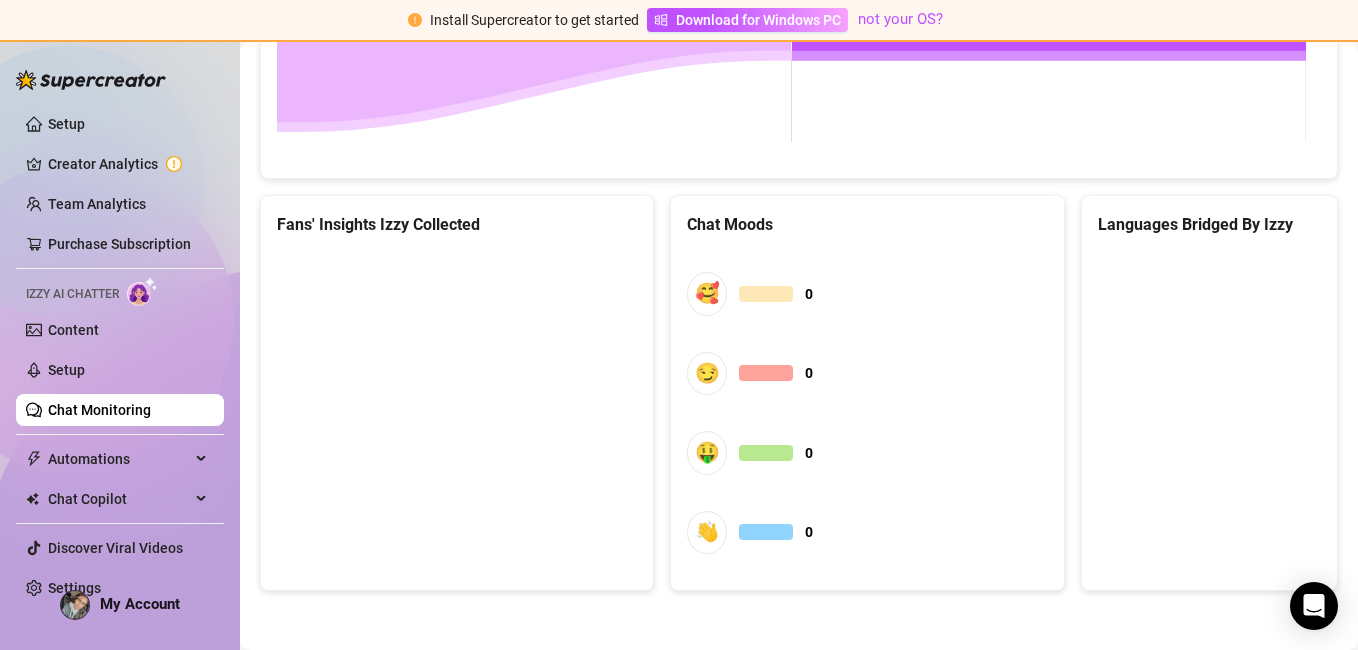 scroll, scrollTop: 1191, scrollLeft: 0, axis: vertical 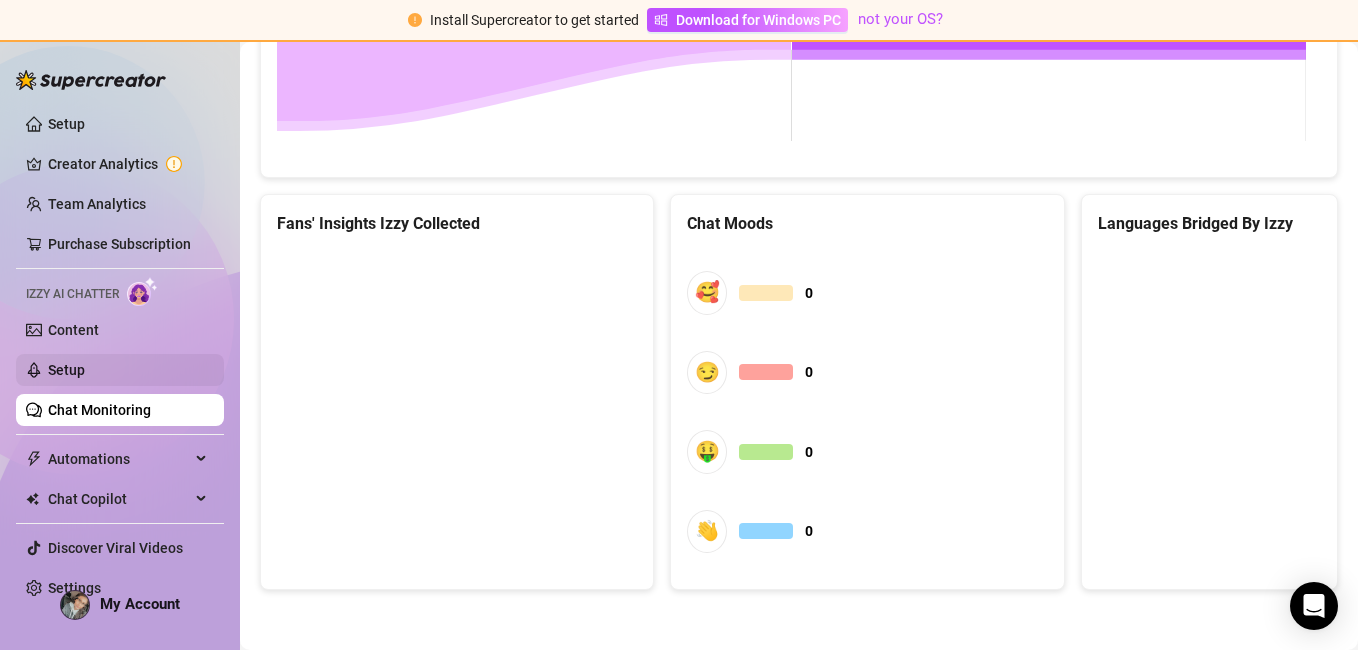 click on "Setup" at bounding box center [66, 370] 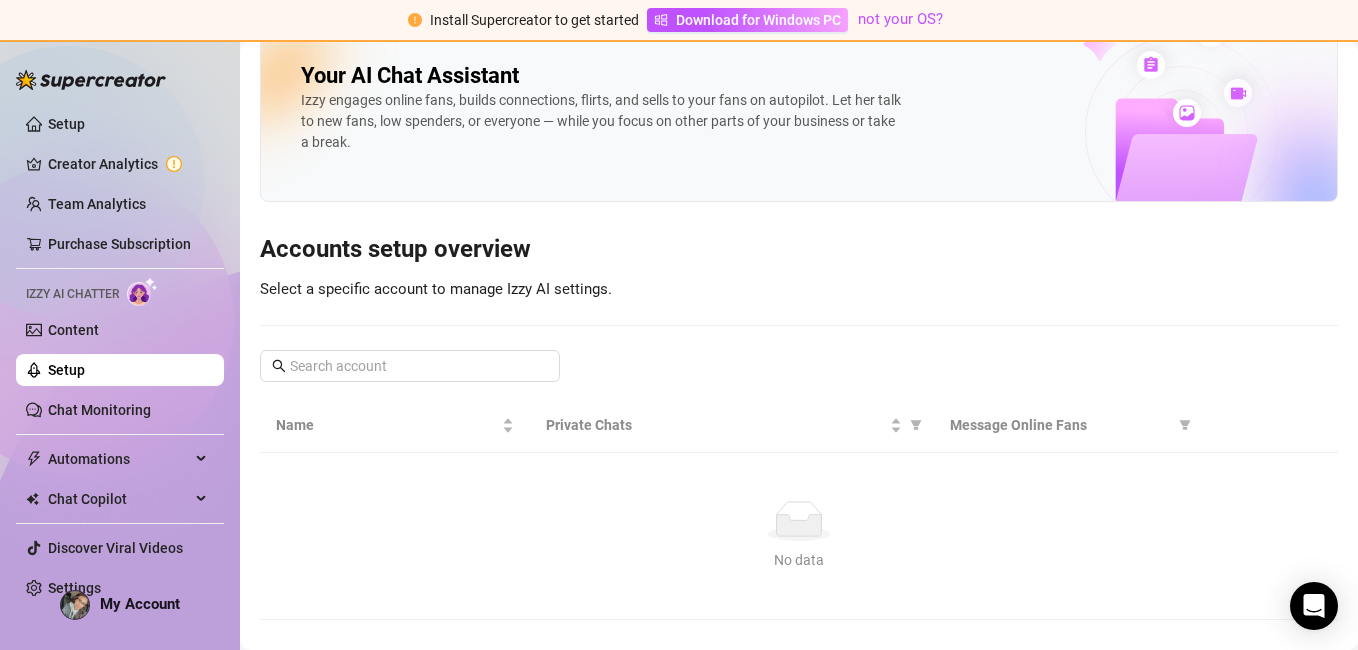 scroll, scrollTop: 0, scrollLeft: 0, axis: both 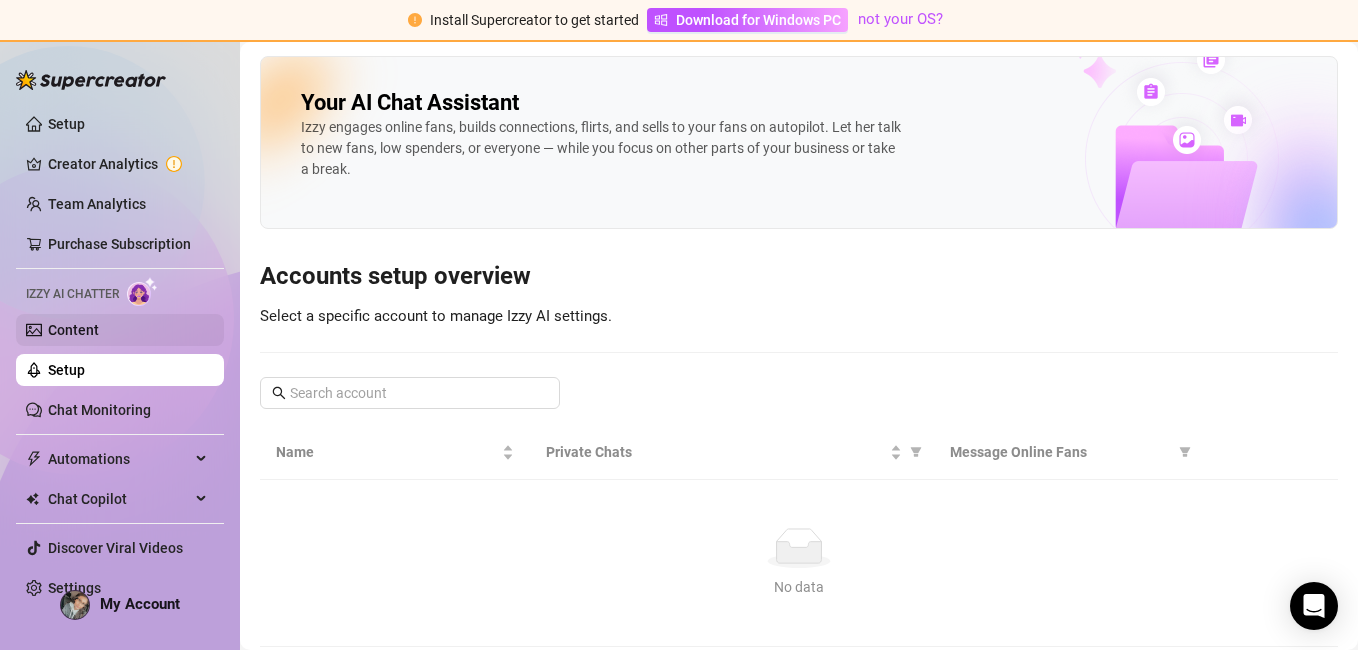 click on "Content" at bounding box center [73, 330] 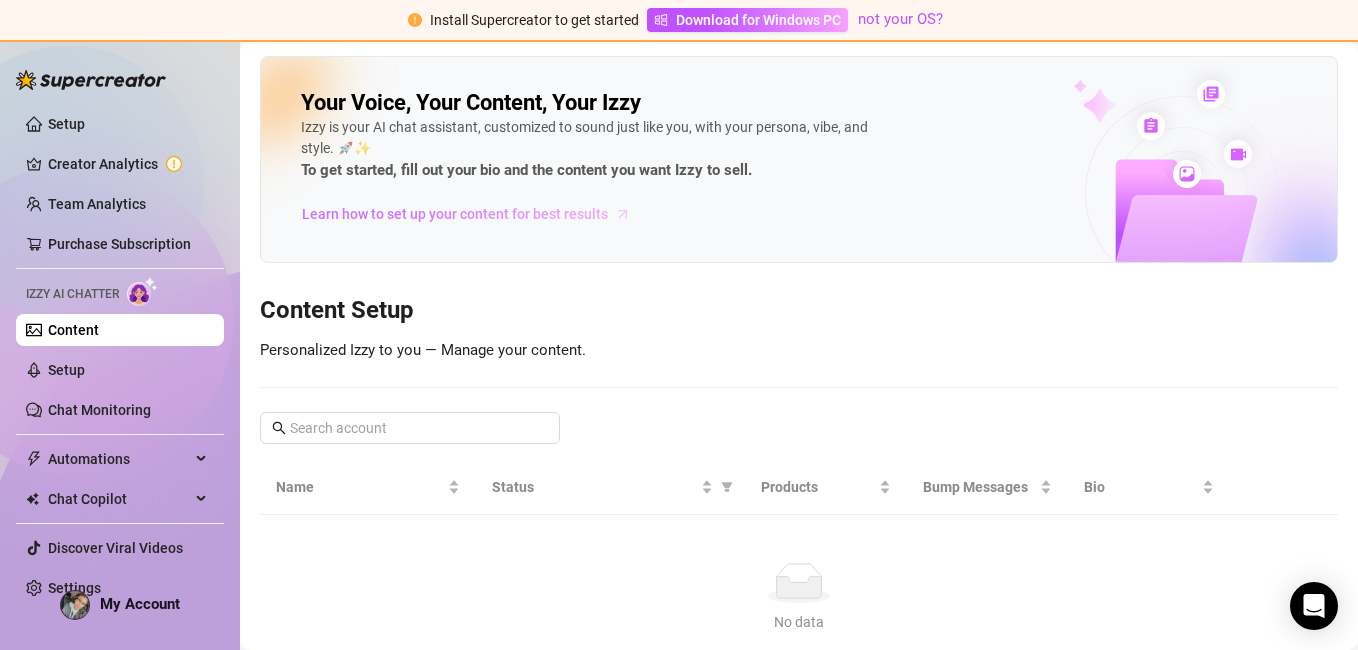 click on "Learn how to set up your content for best results" at bounding box center [455, 214] 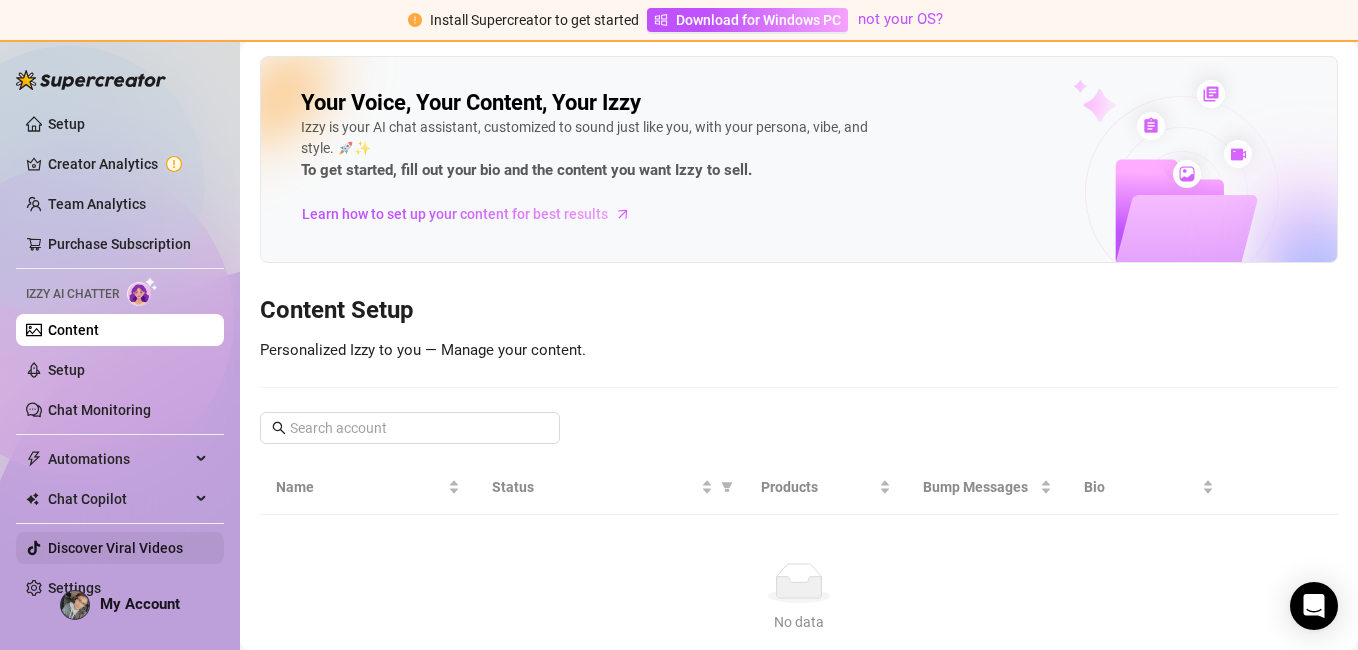 click on "Discover Viral Videos" at bounding box center (115, 548) 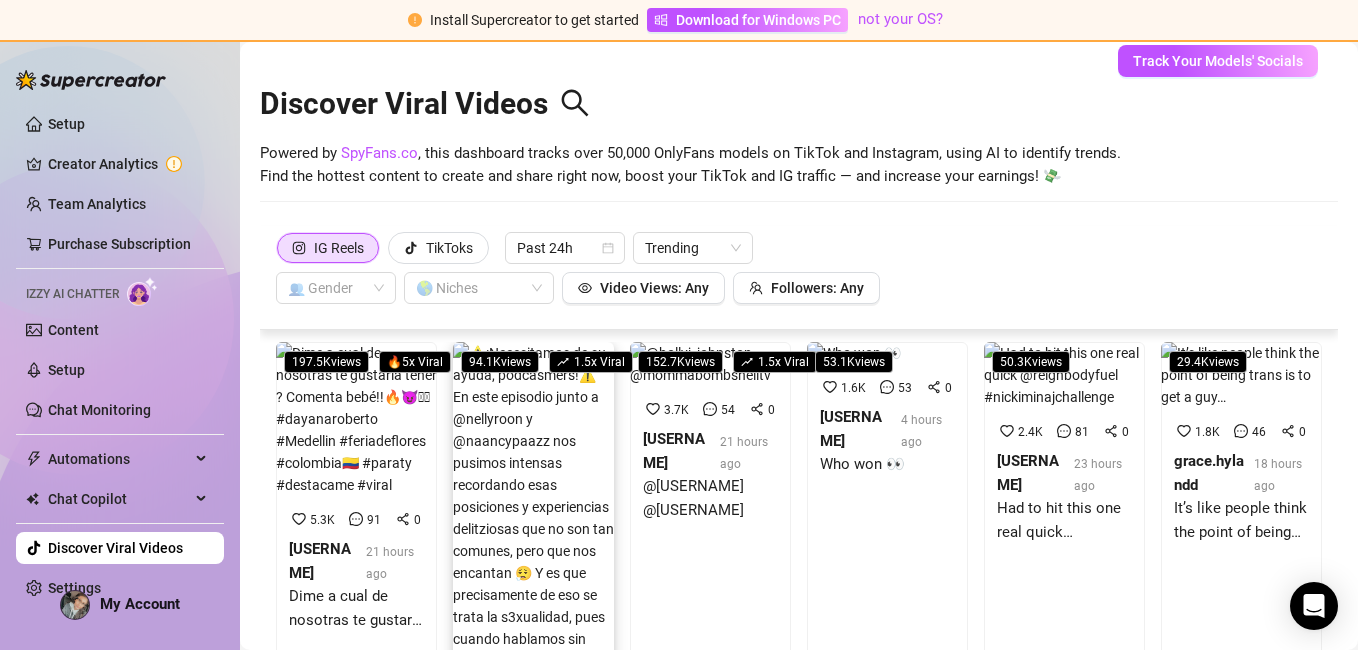 scroll, scrollTop: 0, scrollLeft: 0, axis: both 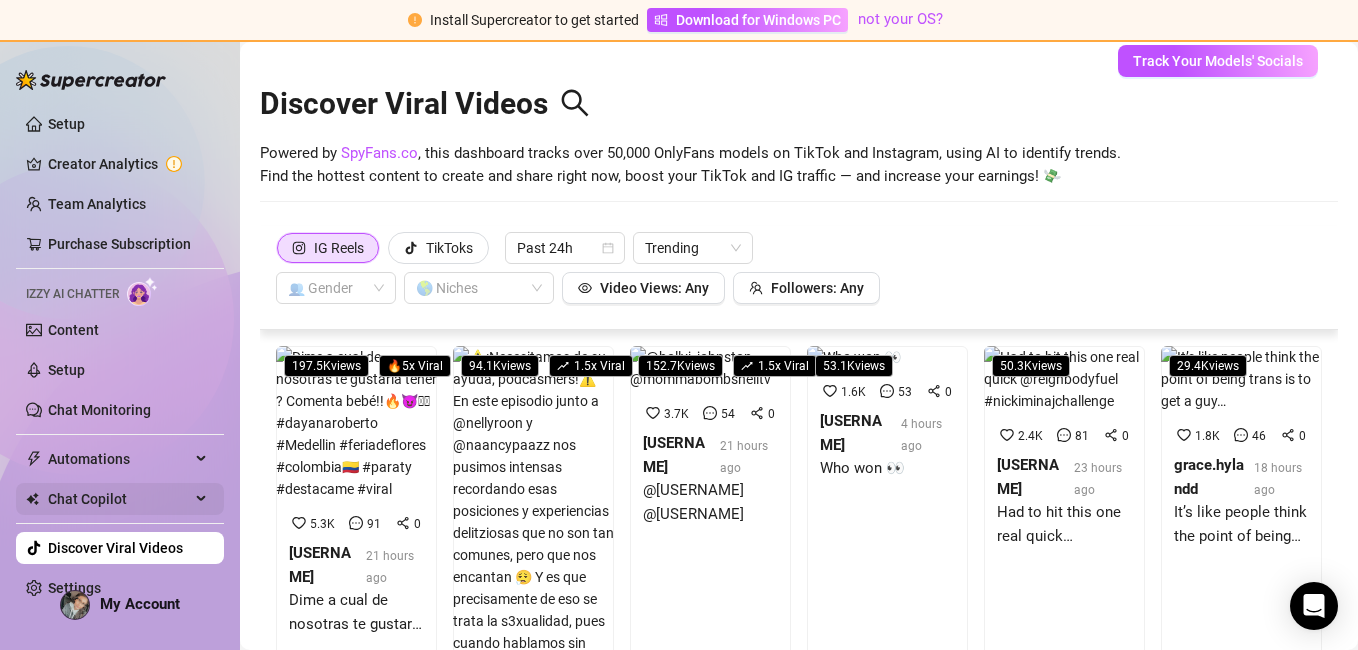 click on "Chat Copilot" at bounding box center [120, 499] 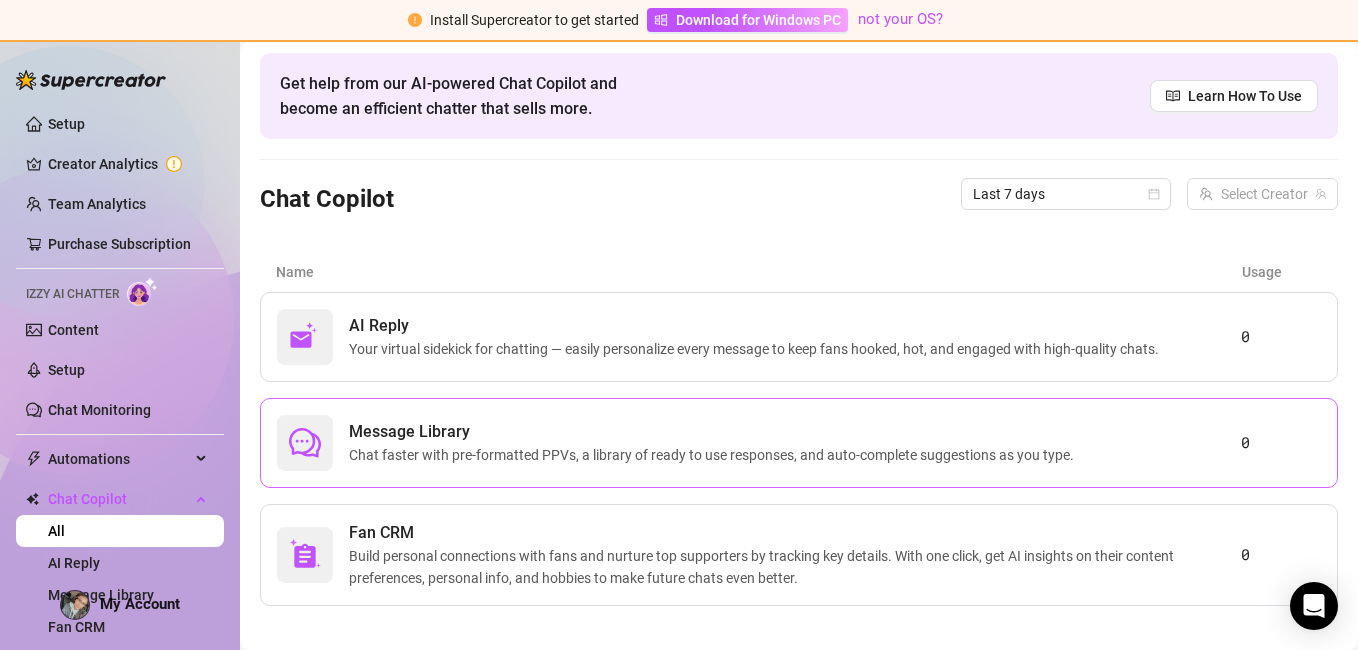 scroll, scrollTop: 89, scrollLeft: 0, axis: vertical 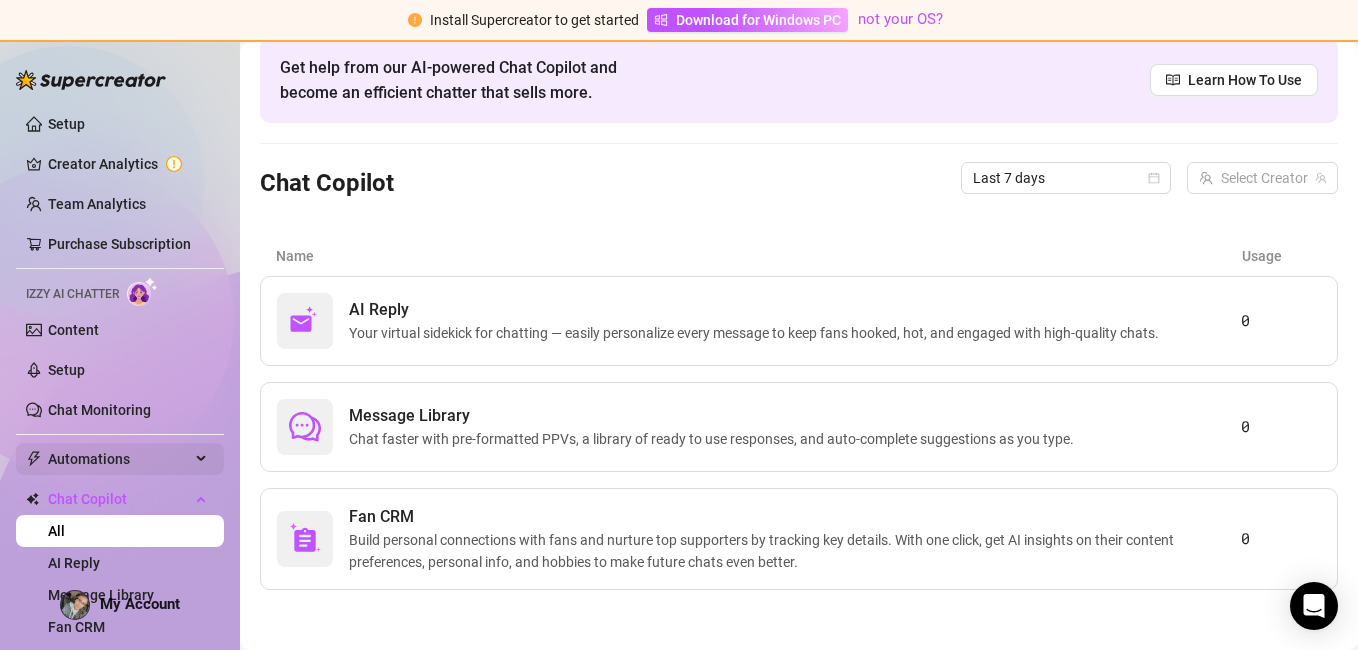 click on "Automations" at bounding box center (119, 459) 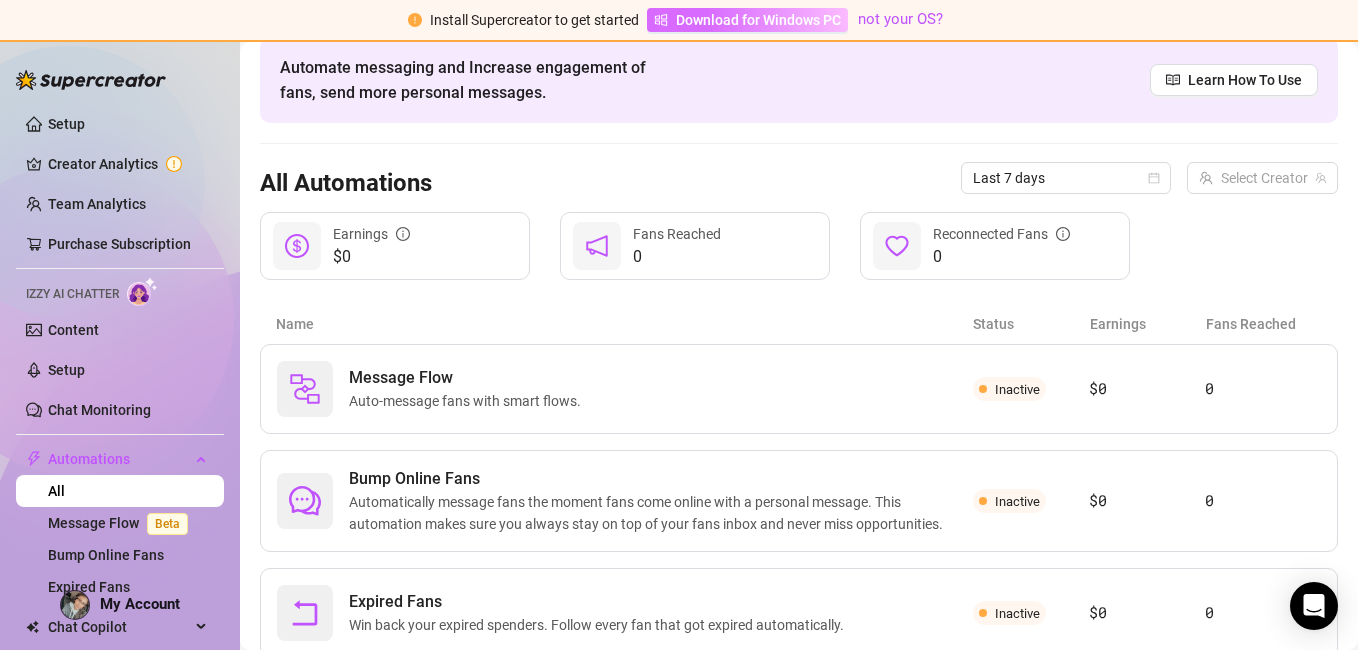 click on "Download for Windows PC" at bounding box center [758, 20] 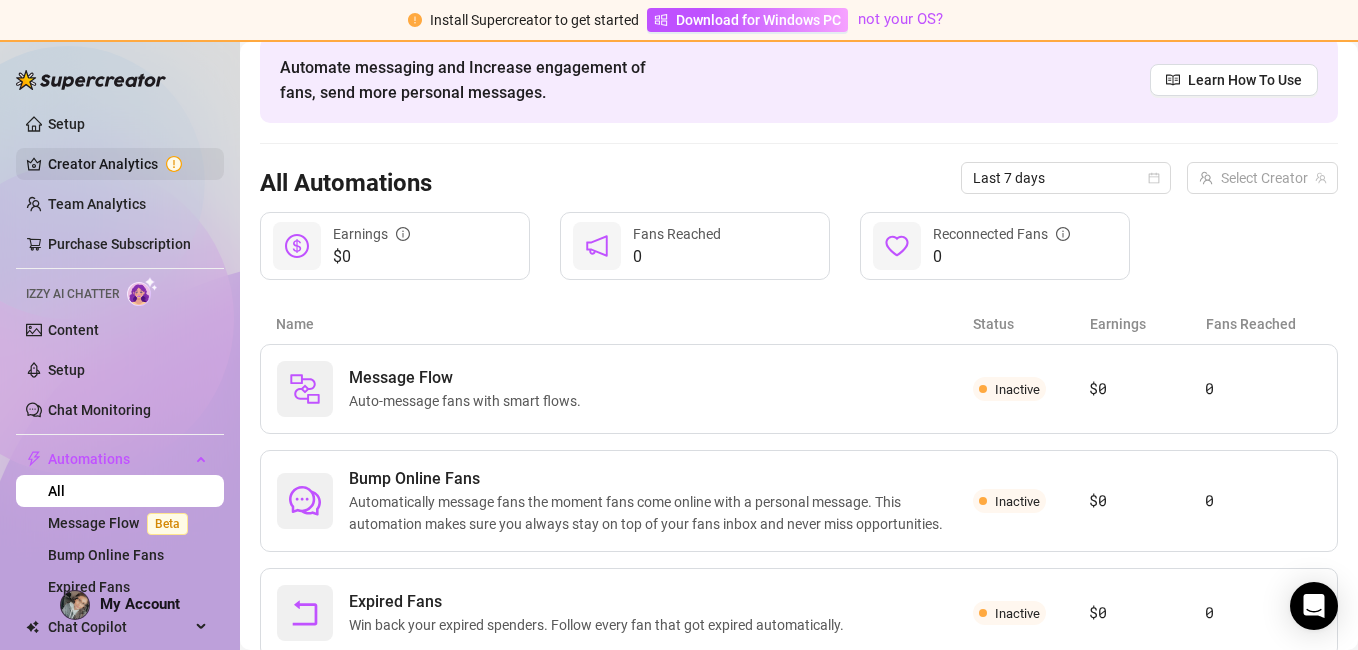 click on "Creator Analytics" at bounding box center [128, 164] 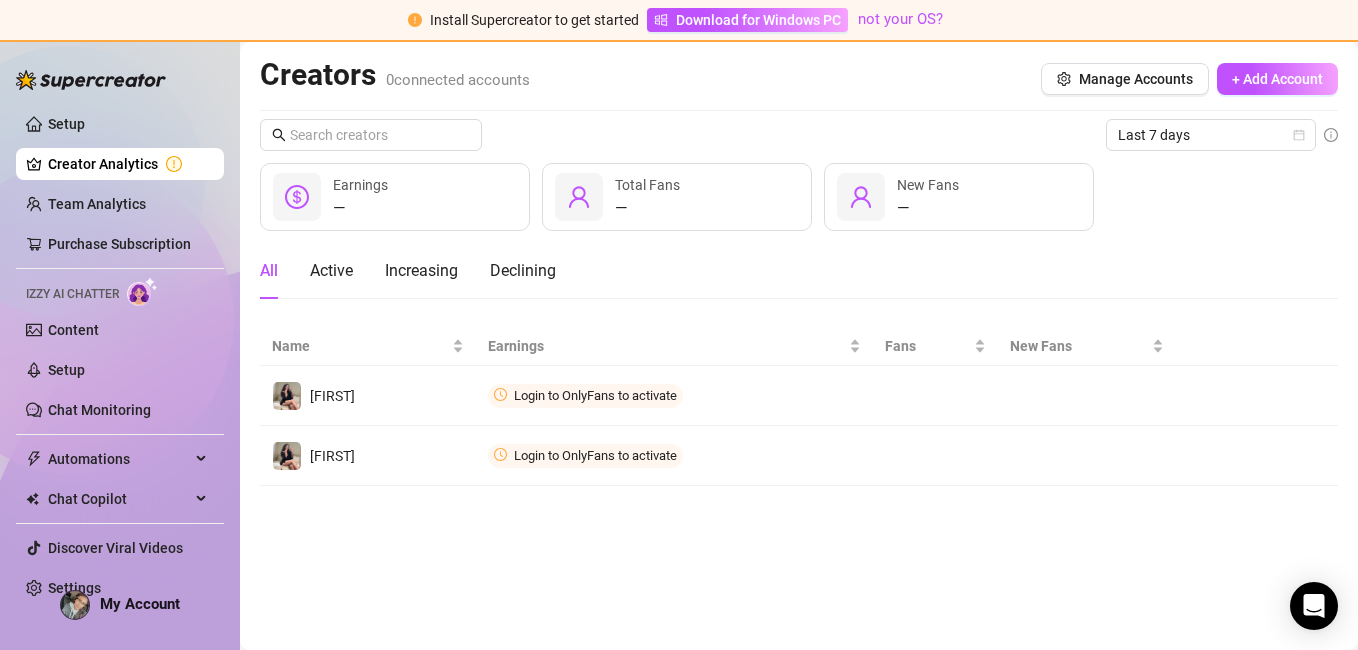 scroll, scrollTop: 0, scrollLeft: 0, axis: both 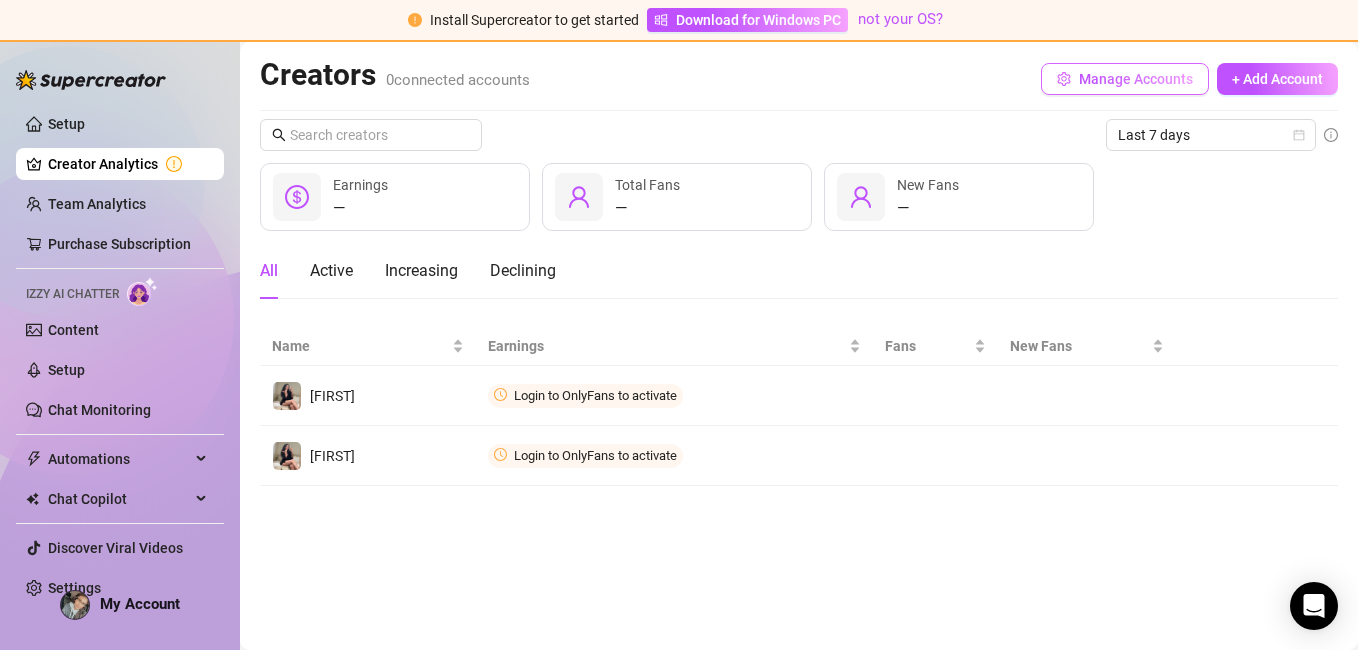 click on "Manage Accounts" at bounding box center (1136, 79) 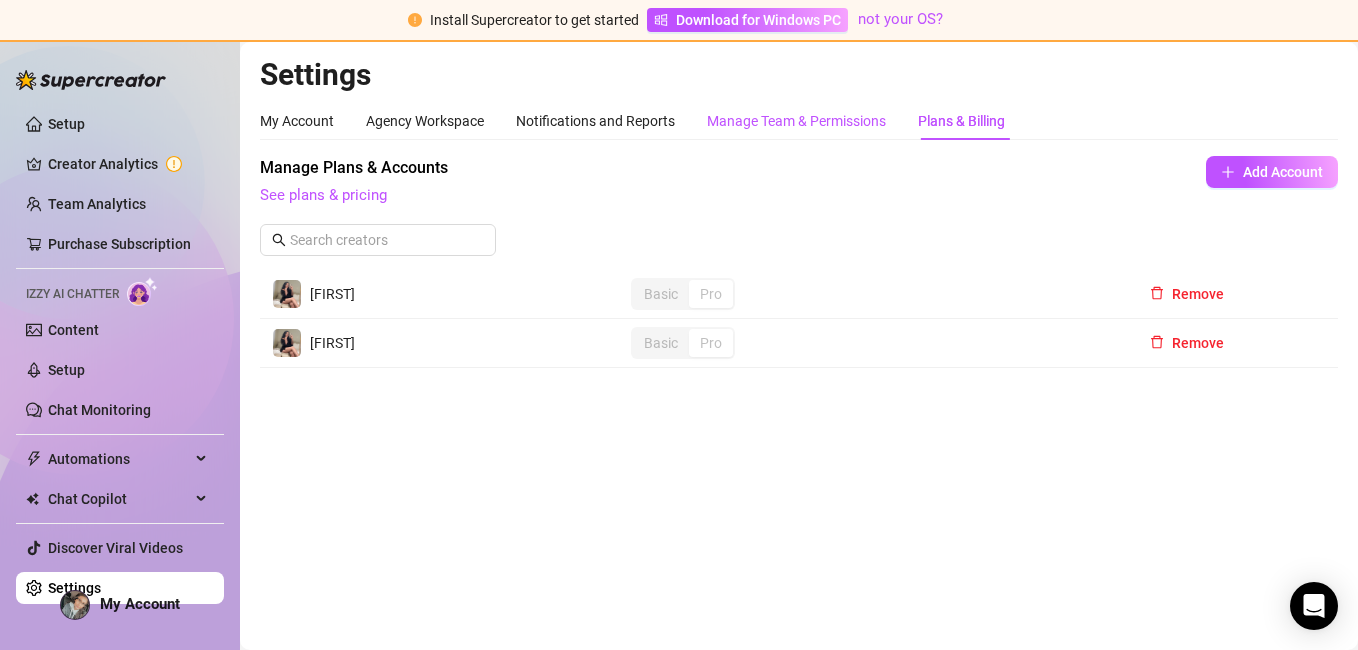 click on "Manage Team & Permissions" at bounding box center [796, 121] 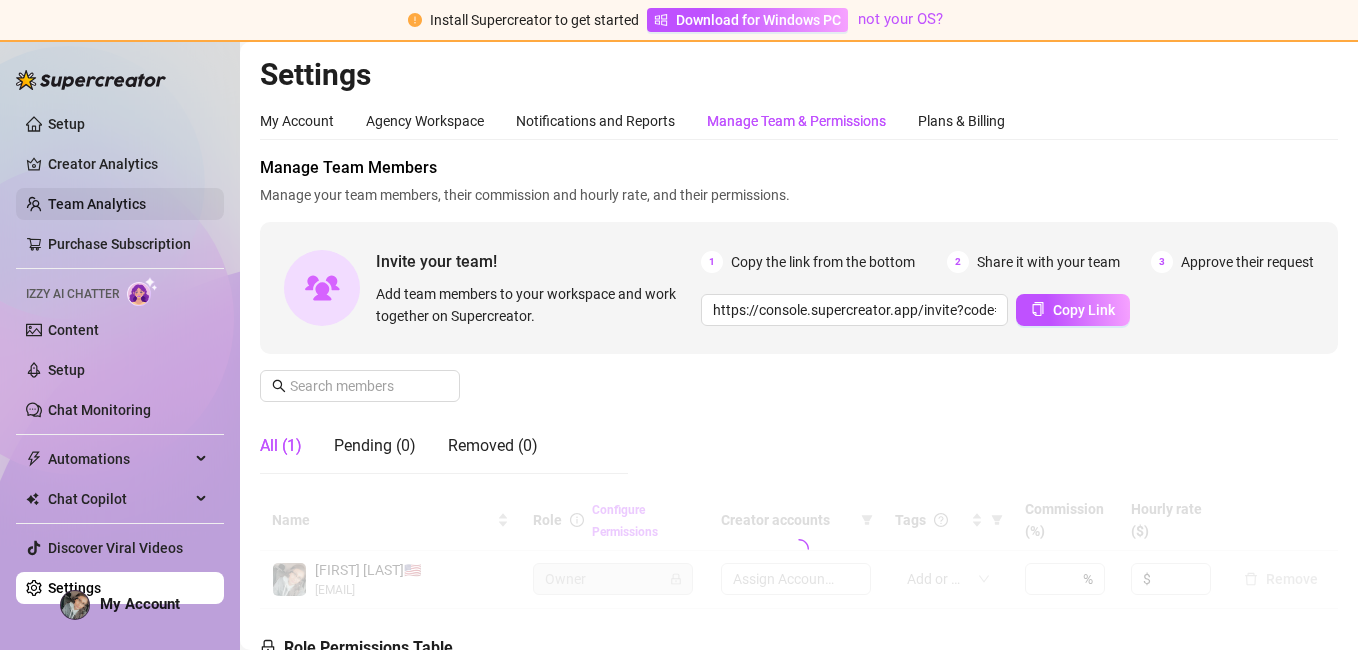drag, startPoint x: 0, startPoint y: 0, endPoint x: 82, endPoint y: 165, distance: 184.25255 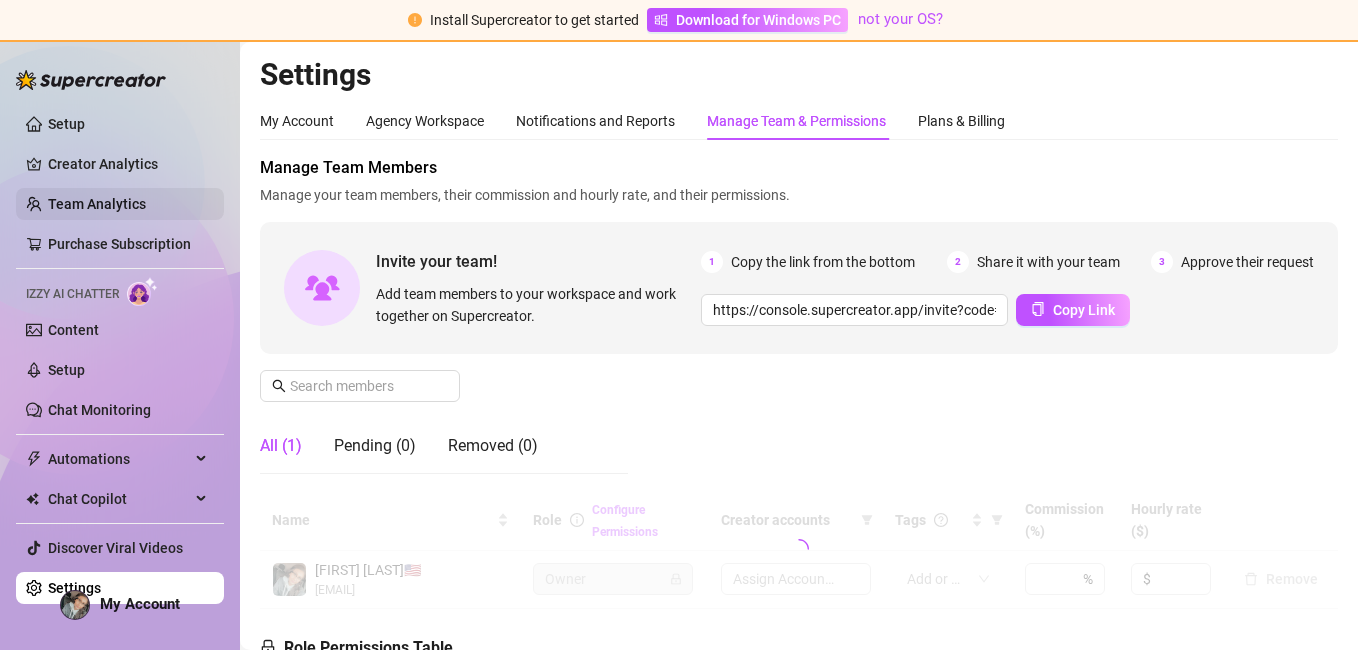 scroll, scrollTop: 0, scrollLeft: 0, axis: both 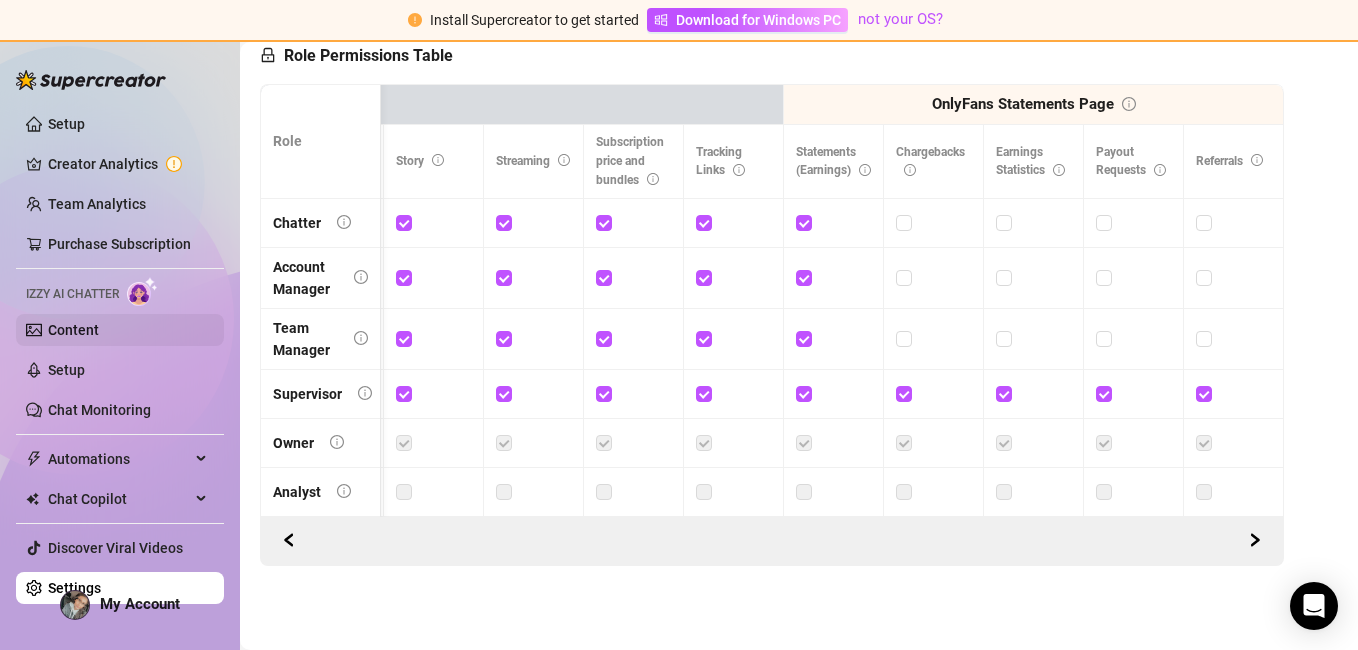click on "Content" at bounding box center [73, 330] 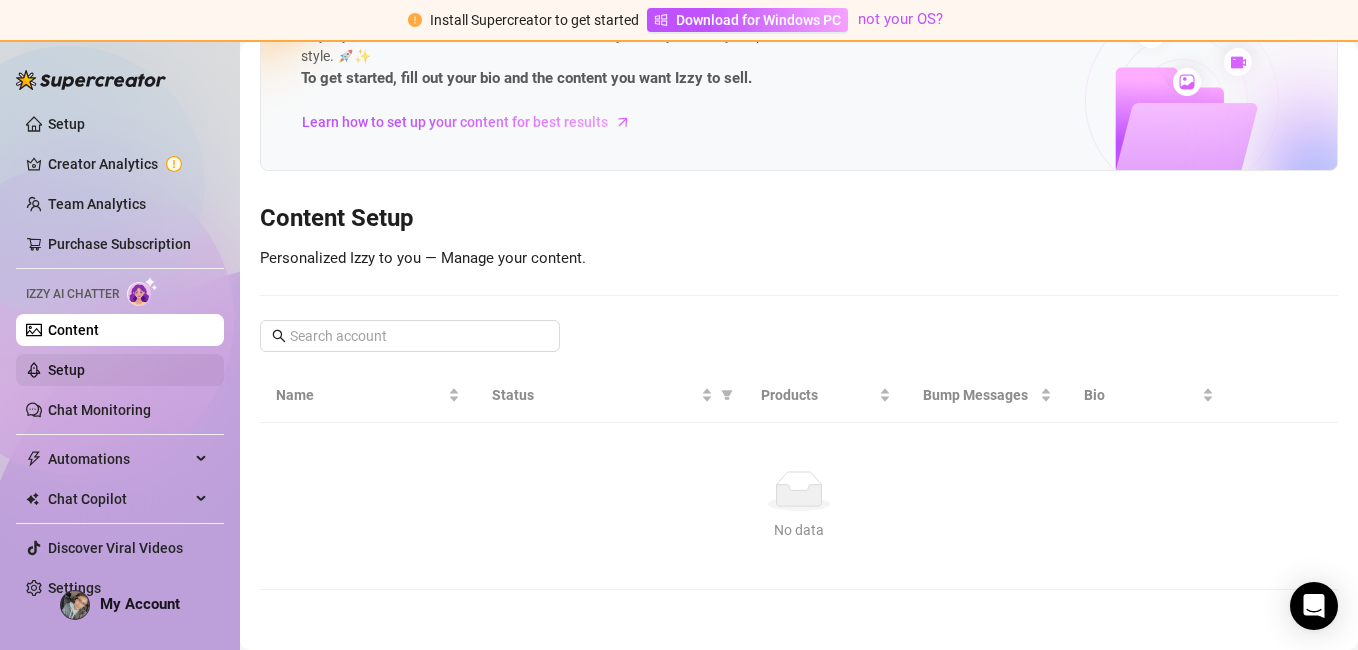 click on "Setup" at bounding box center (66, 370) 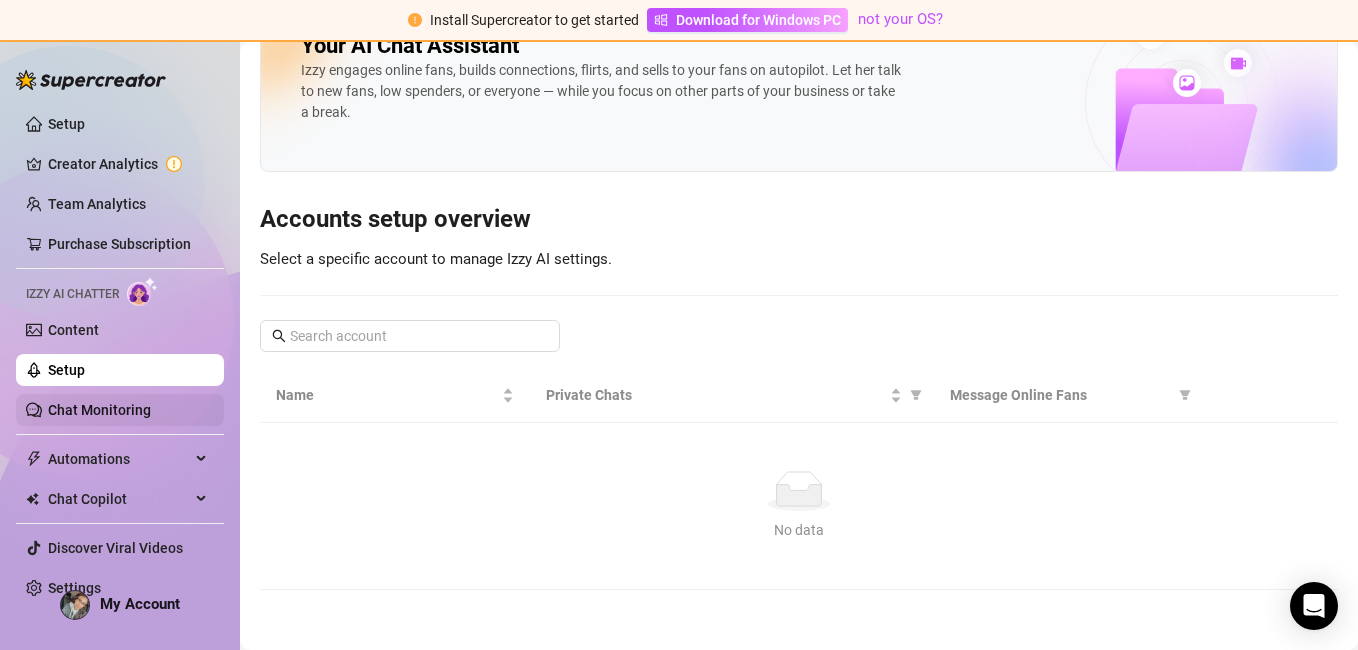 click on "Chat Monitoring" at bounding box center [99, 410] 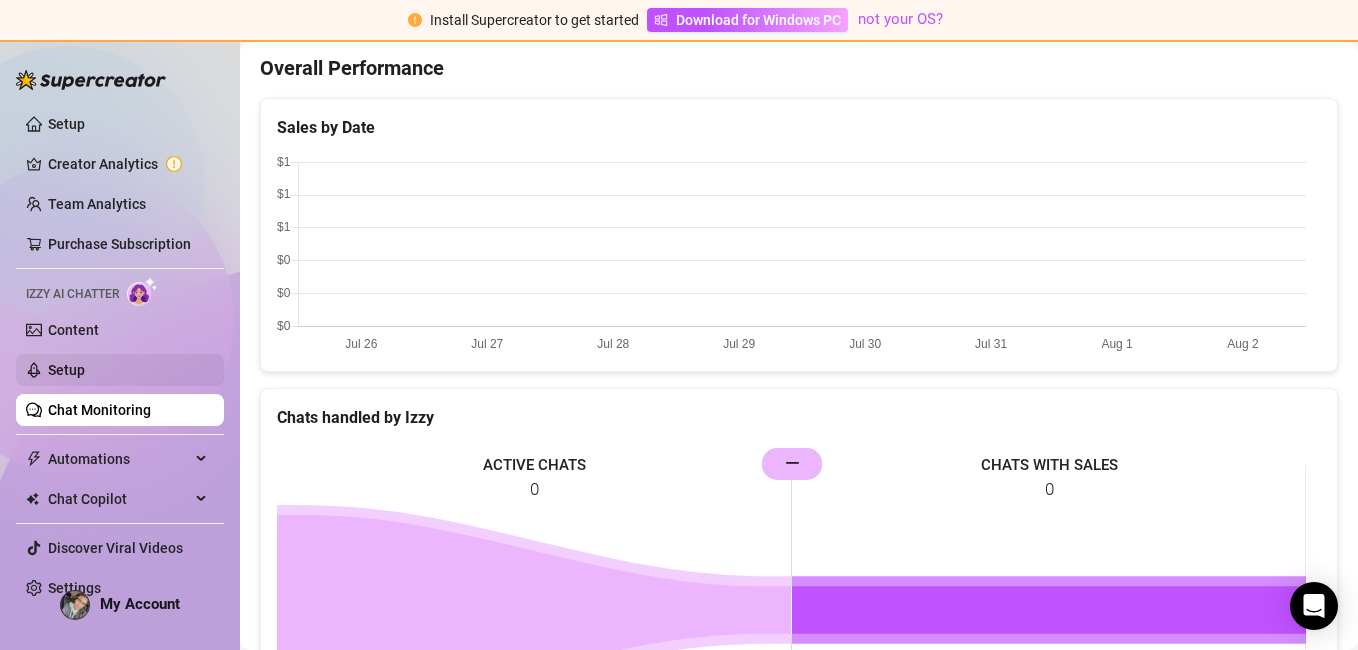 click on "Setup" at bounding box center [66, 370] 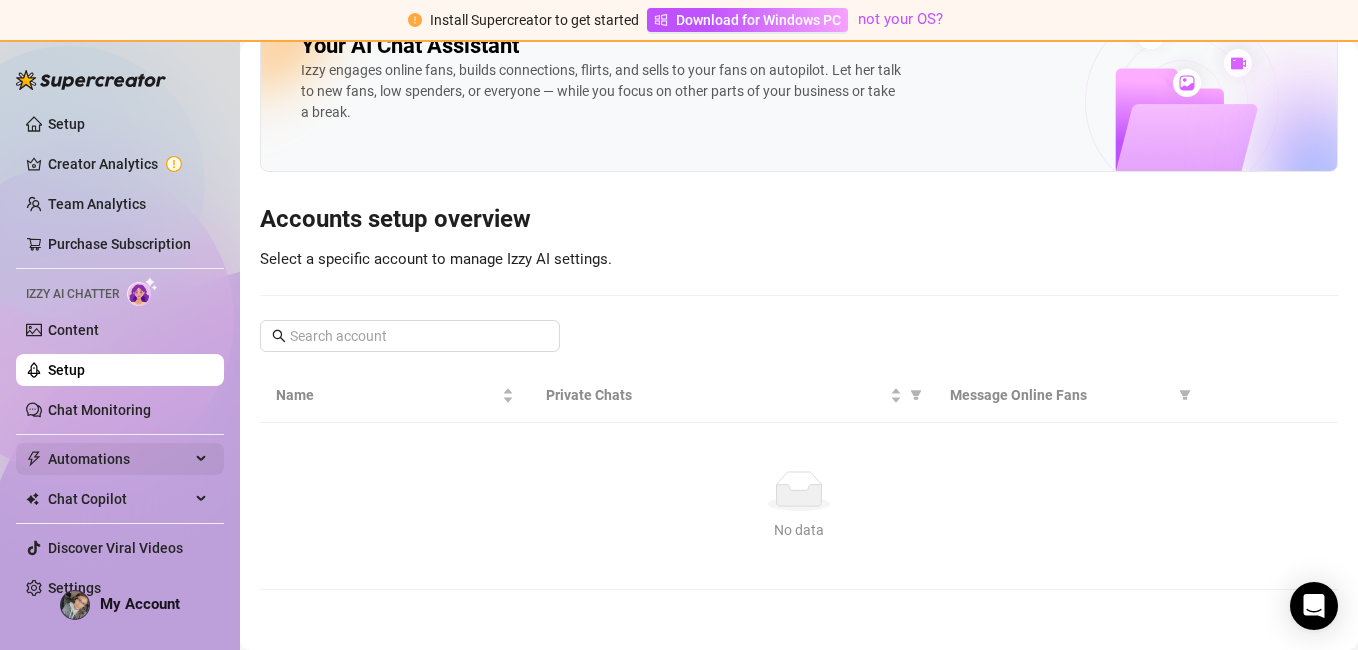 click on "Automations" at bounding box center (119, 459) 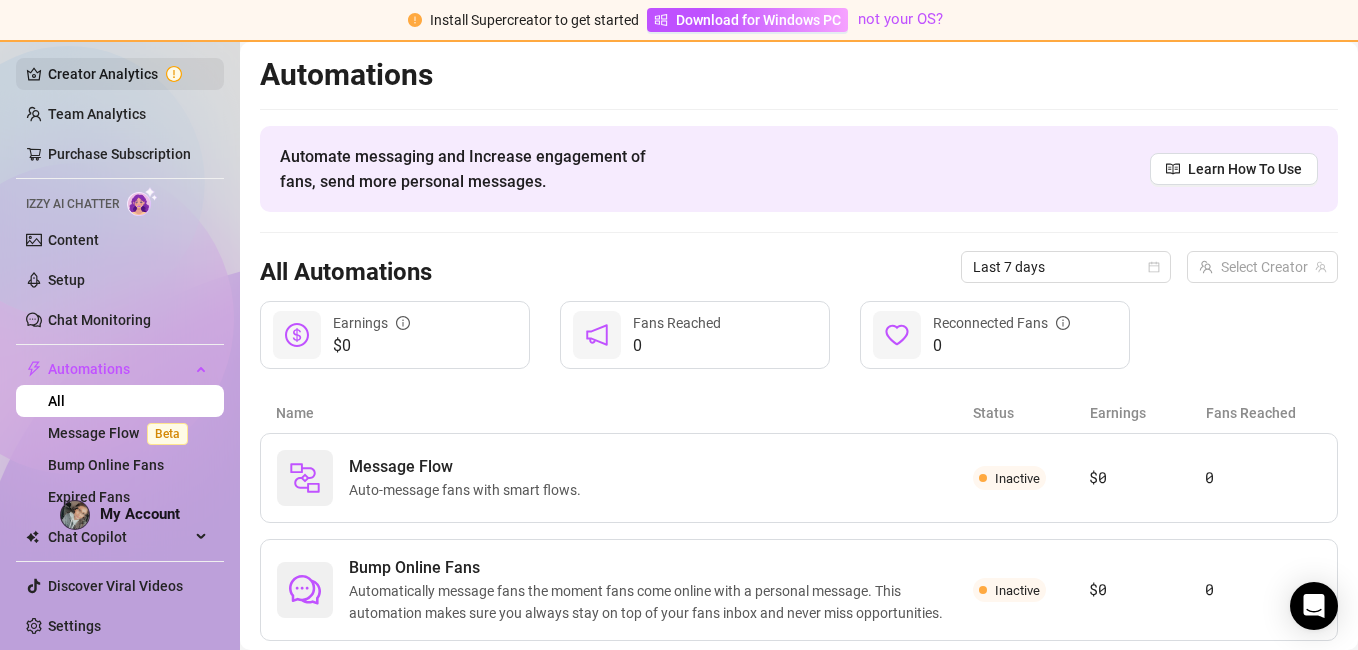 click on "Creator Analytics" at bounding box center [128, 74] 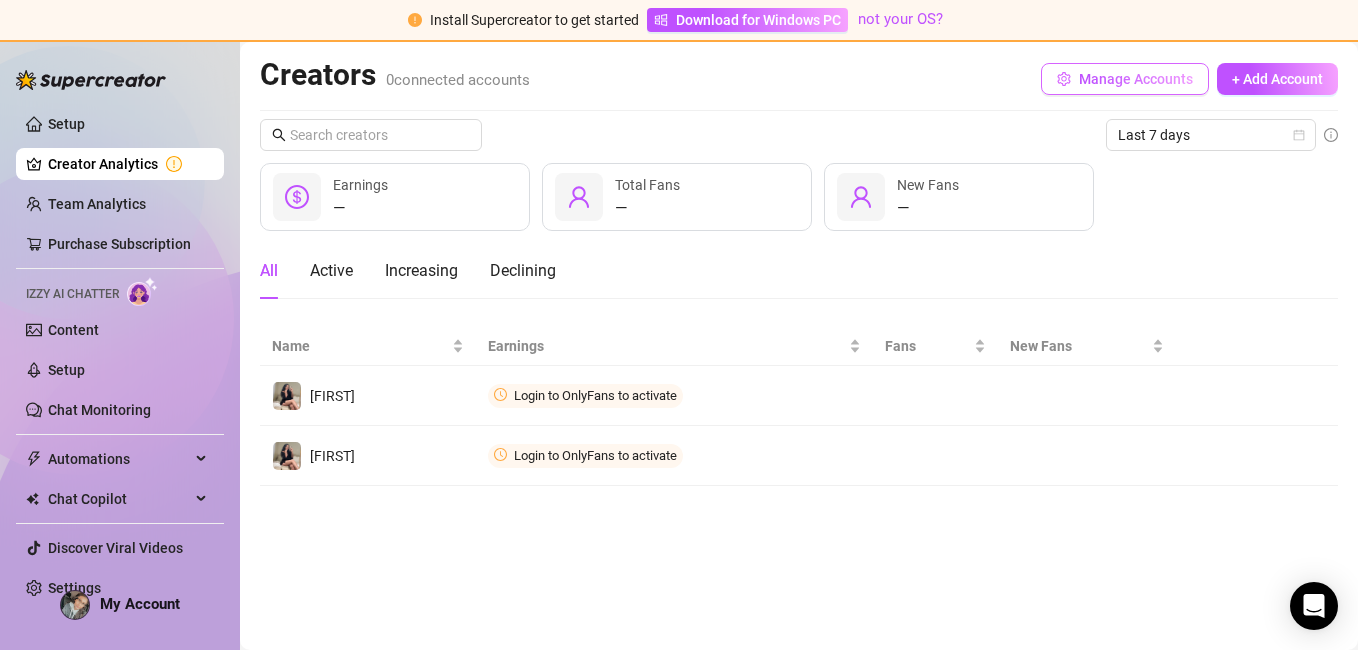 click on "Manage Accounts" at bounding box center (1136, 79) 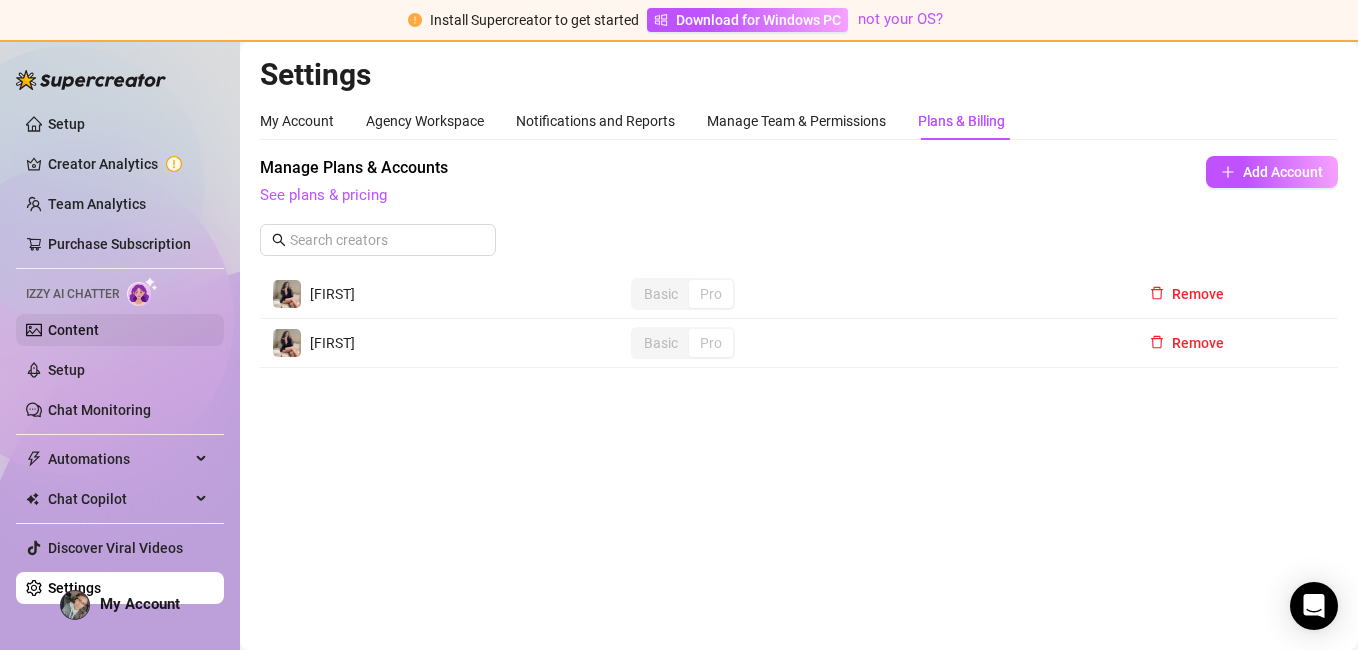 click on "Content" at bounding box center [73, 330] 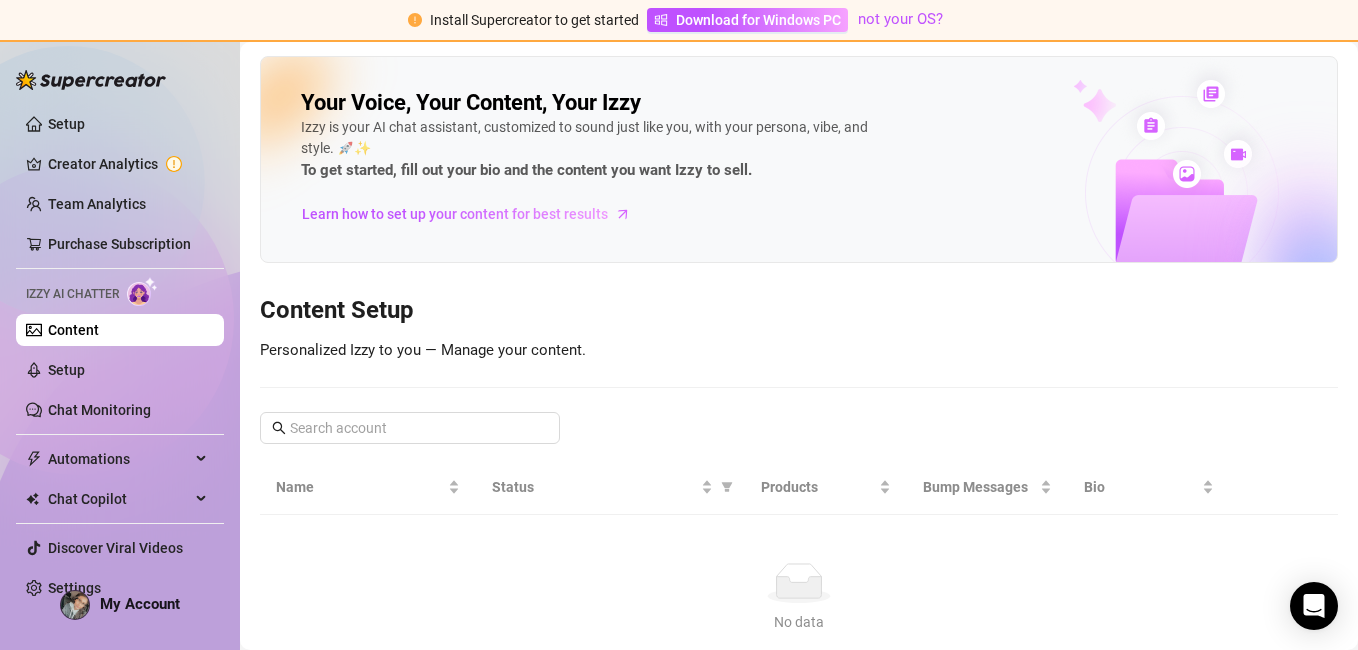 click on "Content" at bounding box center [73, 330] 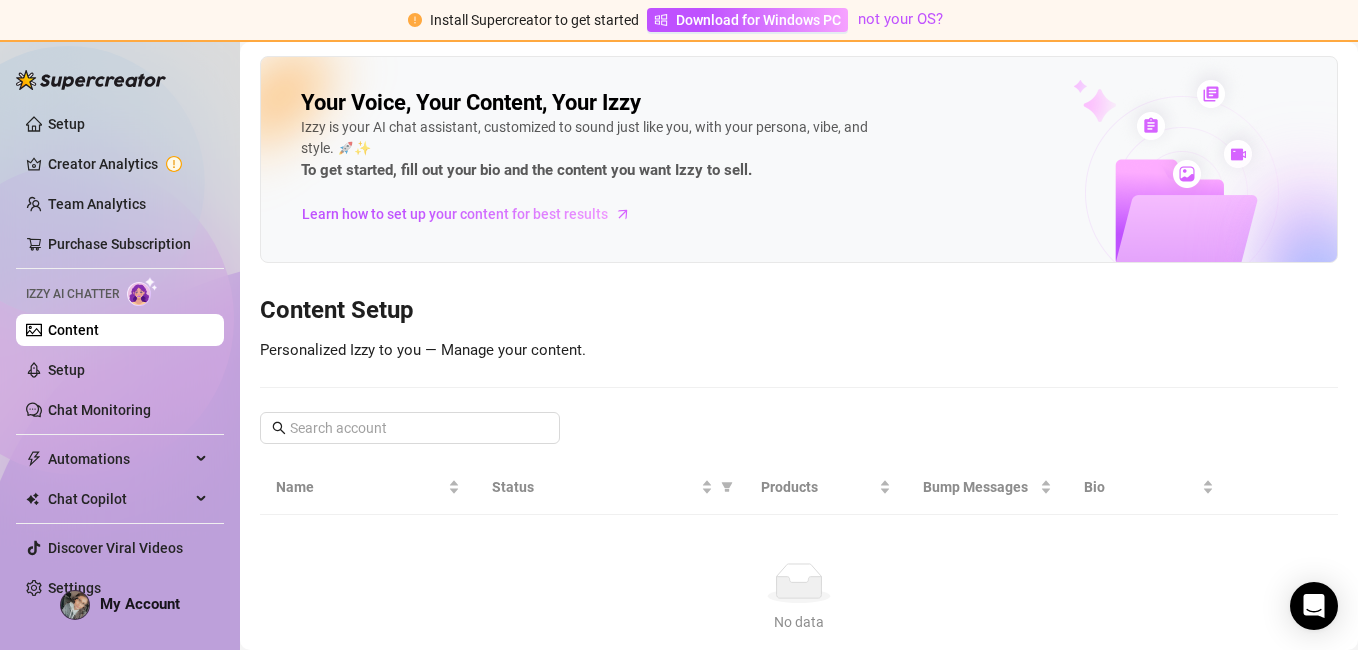click at bounding box center (91, 80) 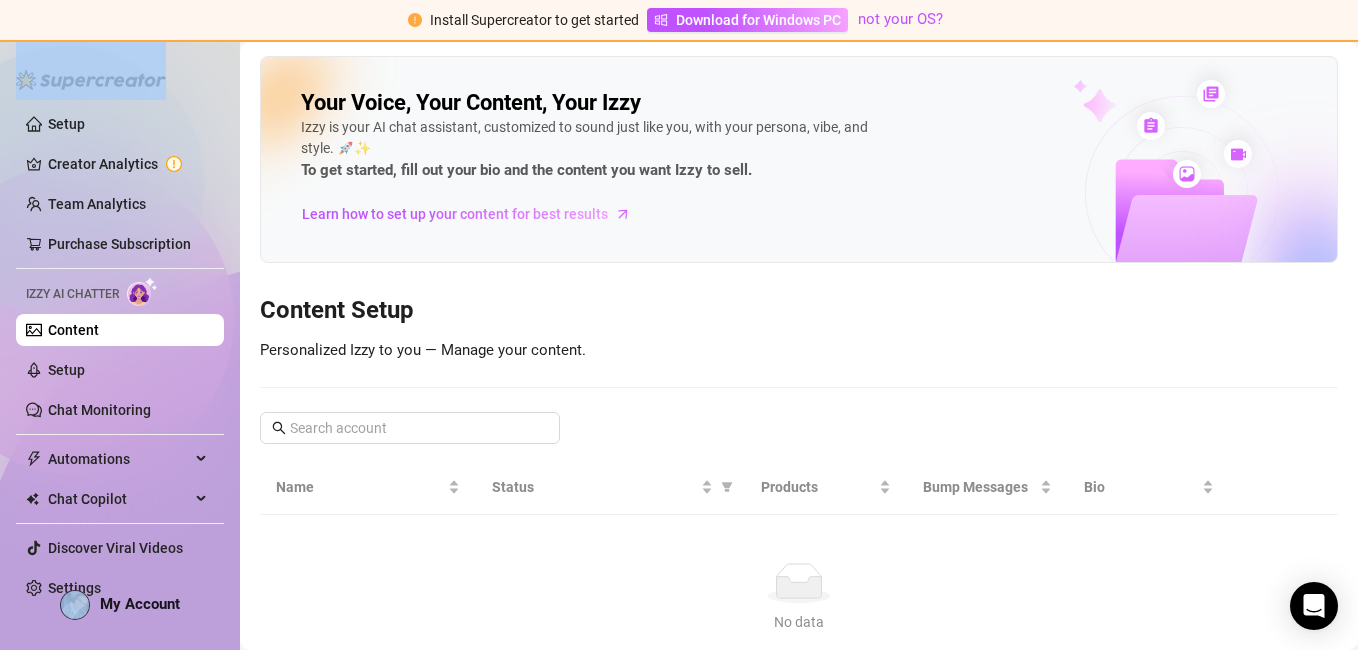click at bounding box center [91, 70] 